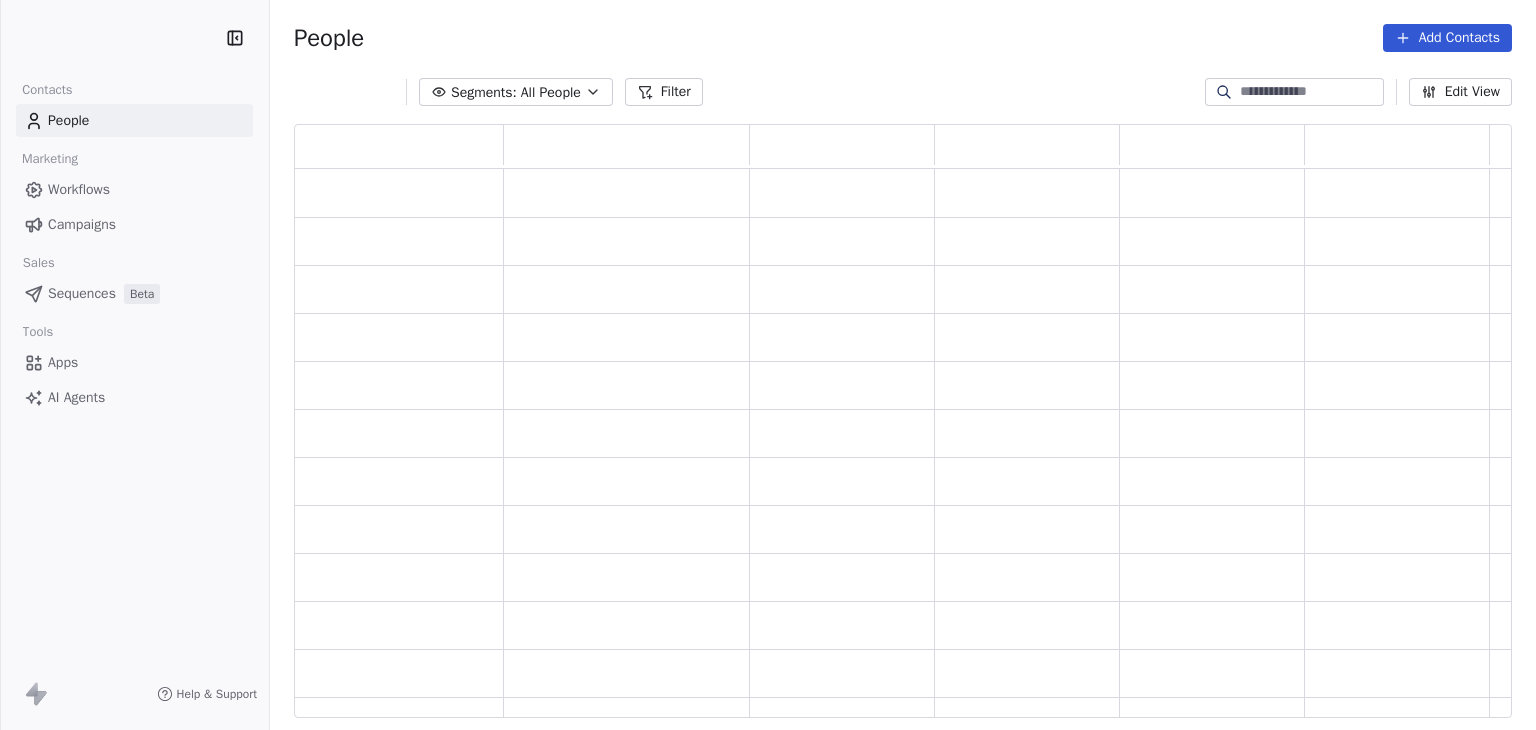 scroll, scrollTop: 0, scrollLeft: 0, axis: both 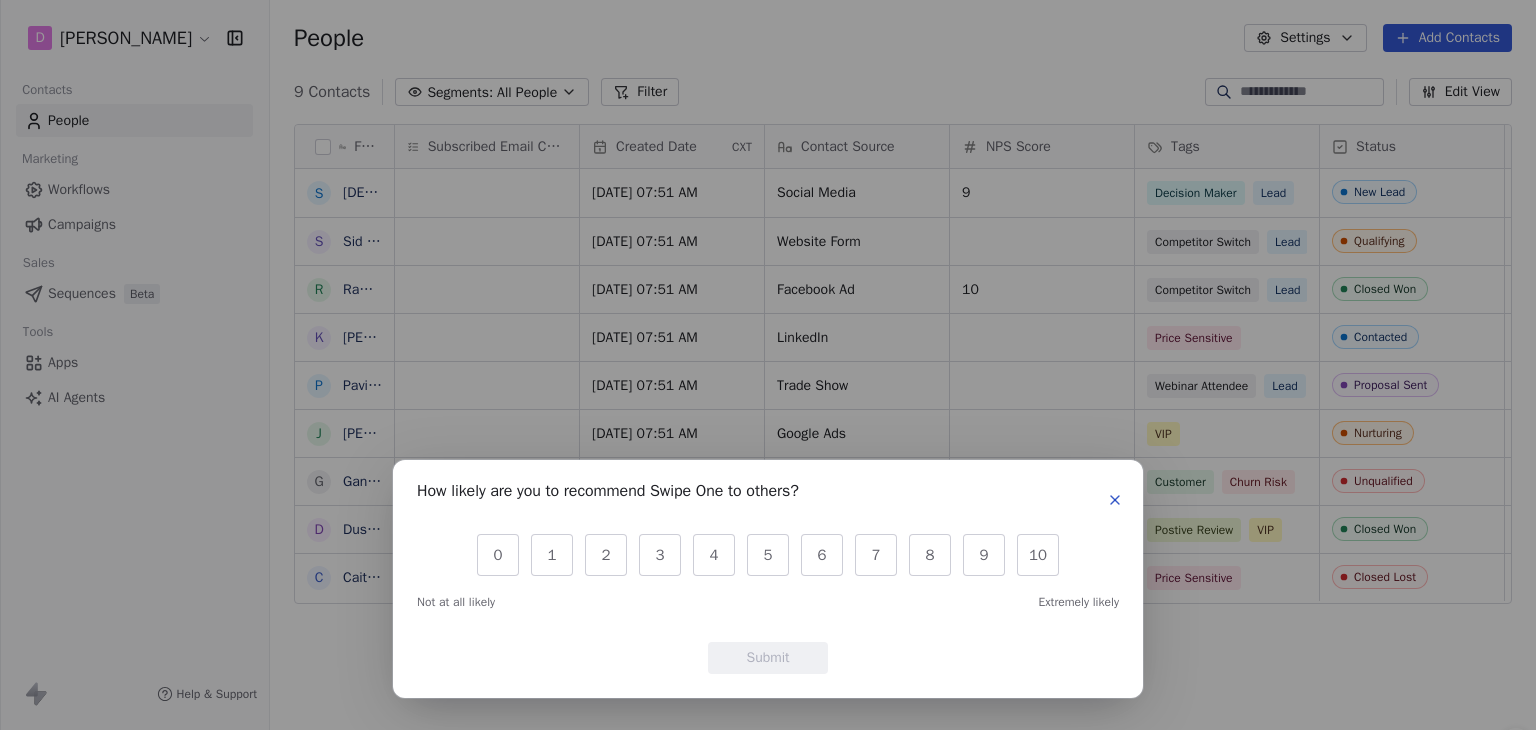 click 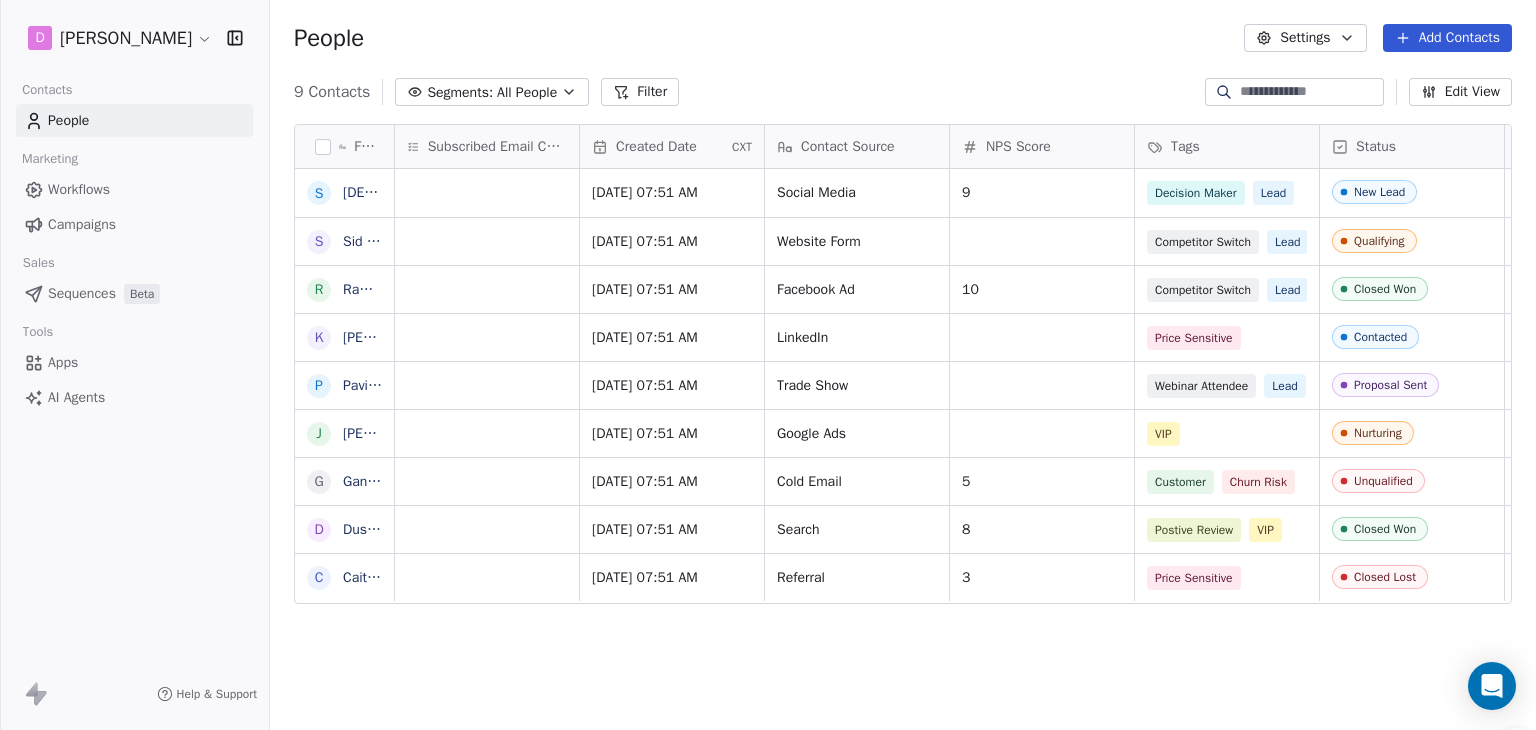 click on "Sequences" at bounding box center (82, 293) 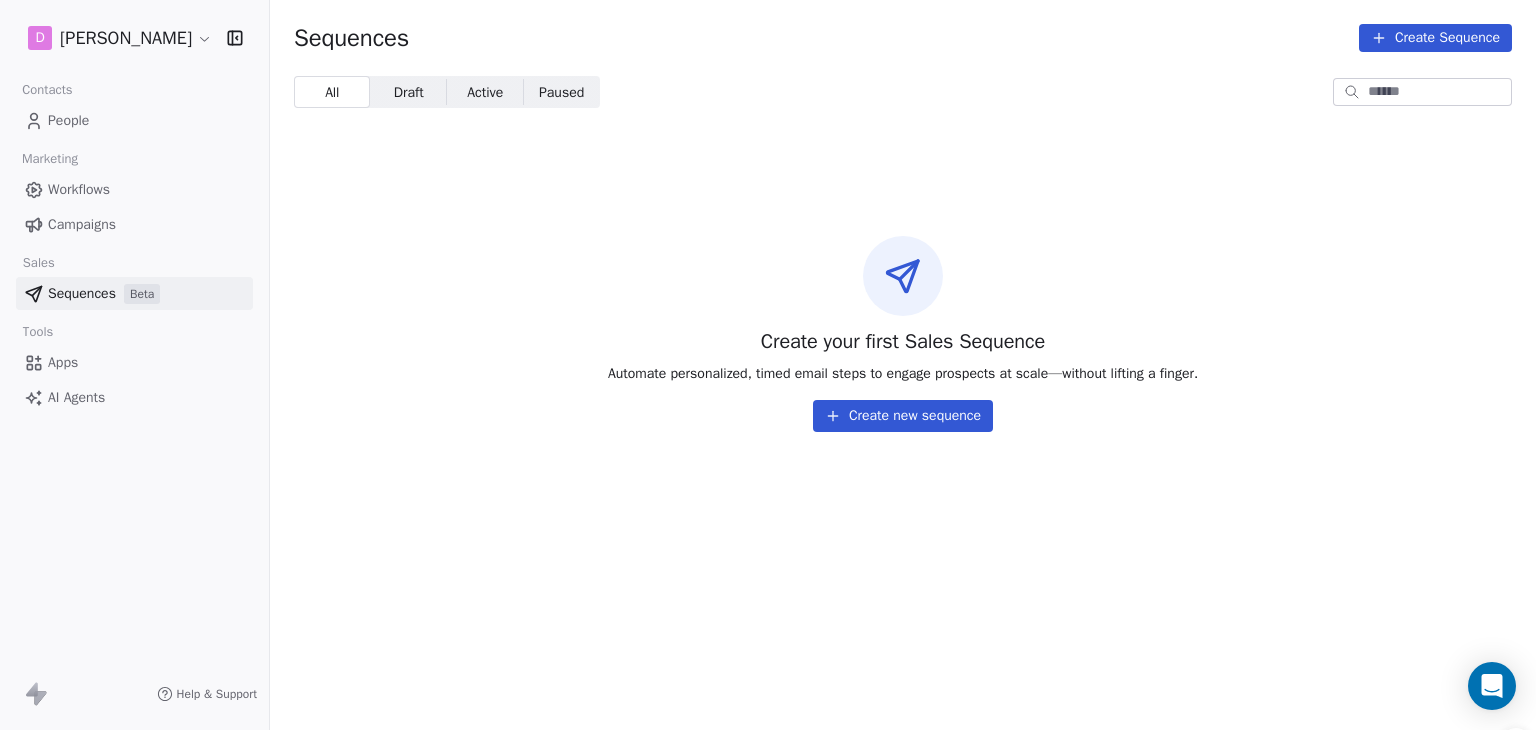 click on "Draft" at bounding box center [409, 92] 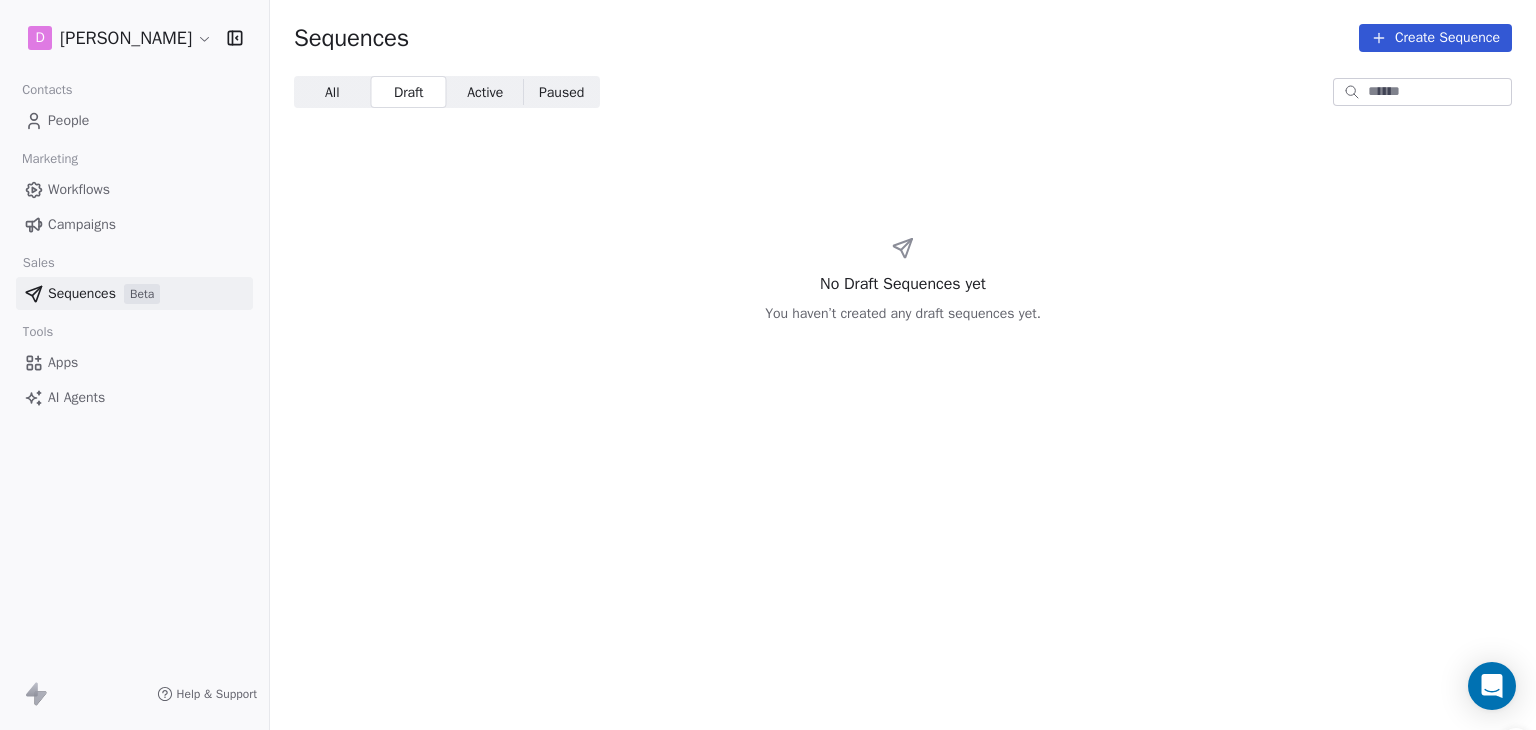 click on "Active" at bounding box center [485, 92] 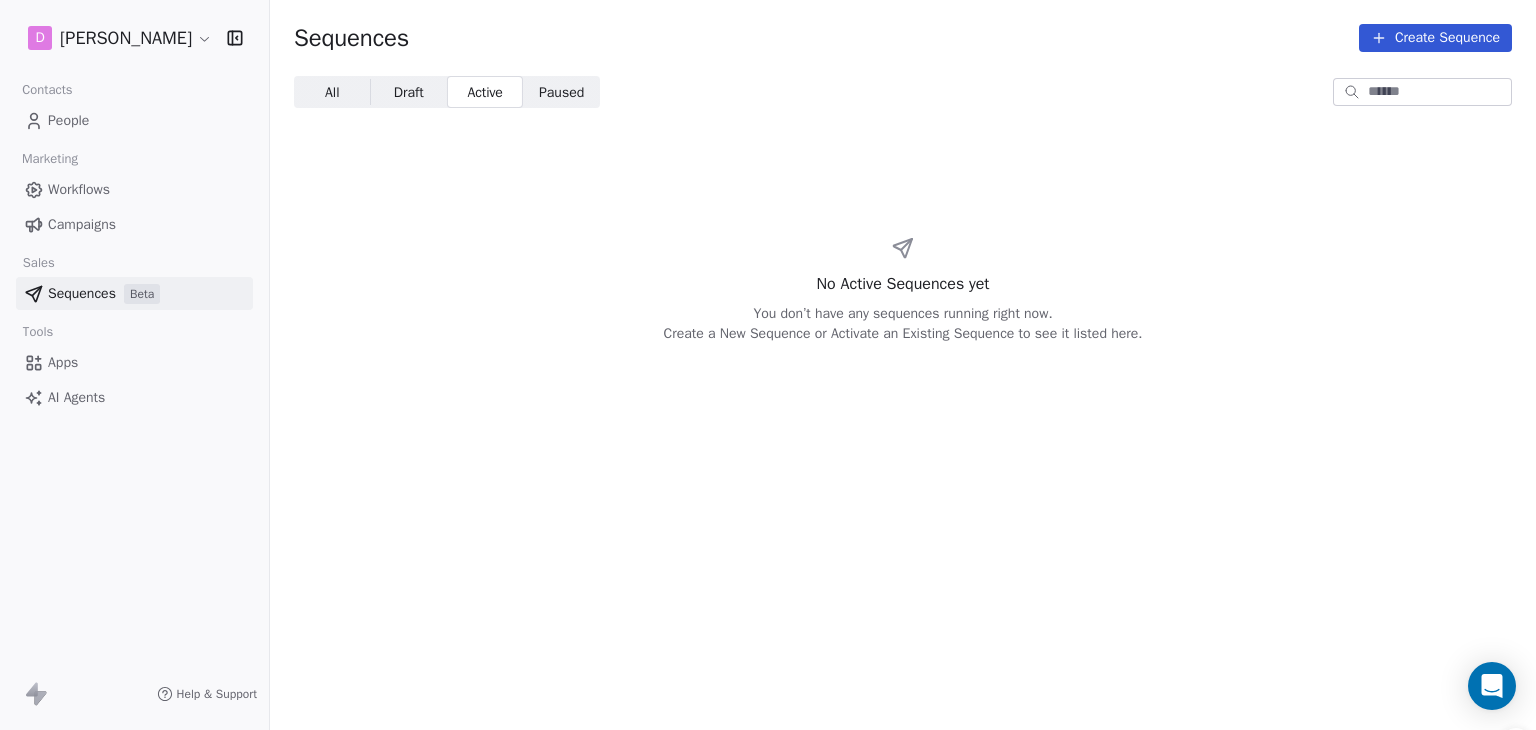 click on "Paused" at bounding box center [561, 92] 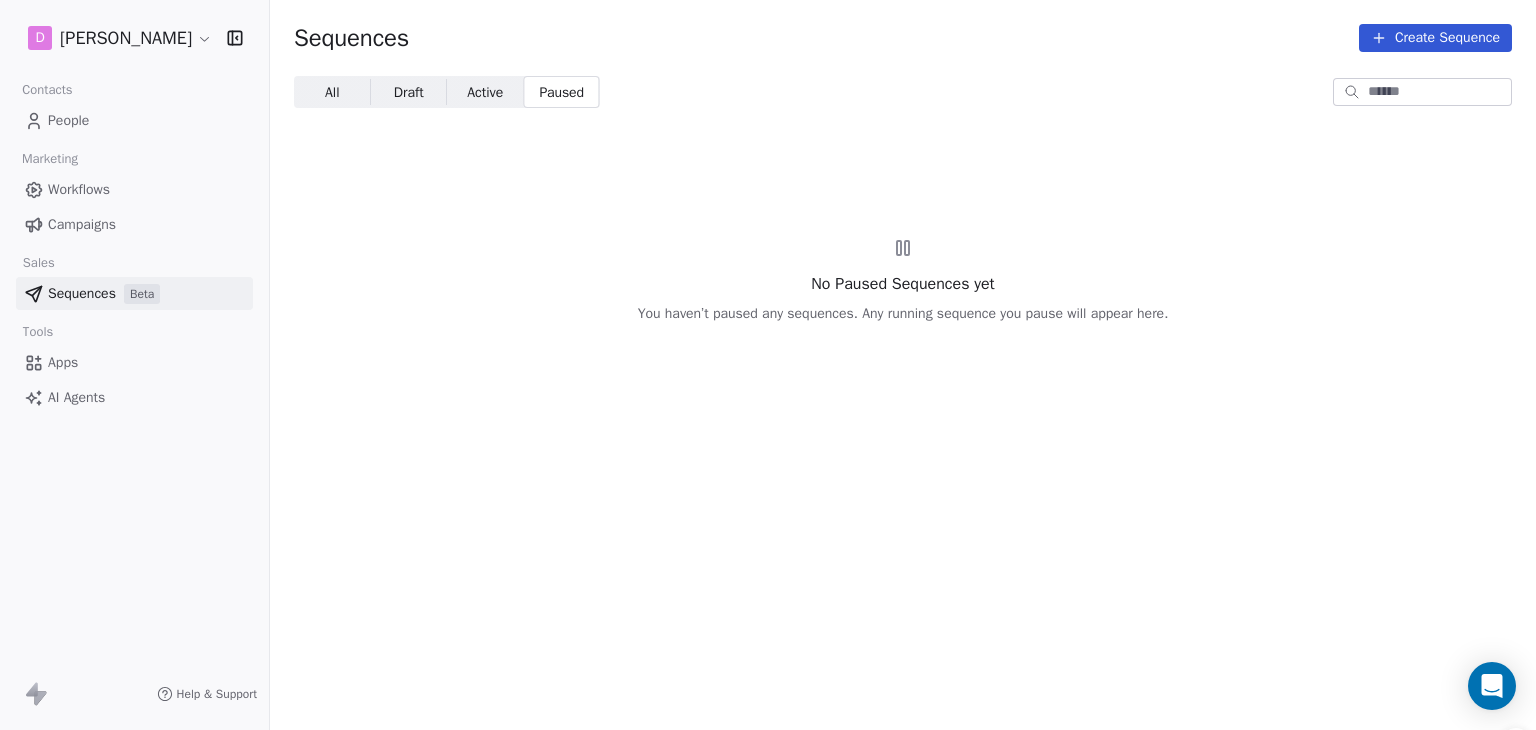 click on "AI Agents" at bounding box center (76, 397) 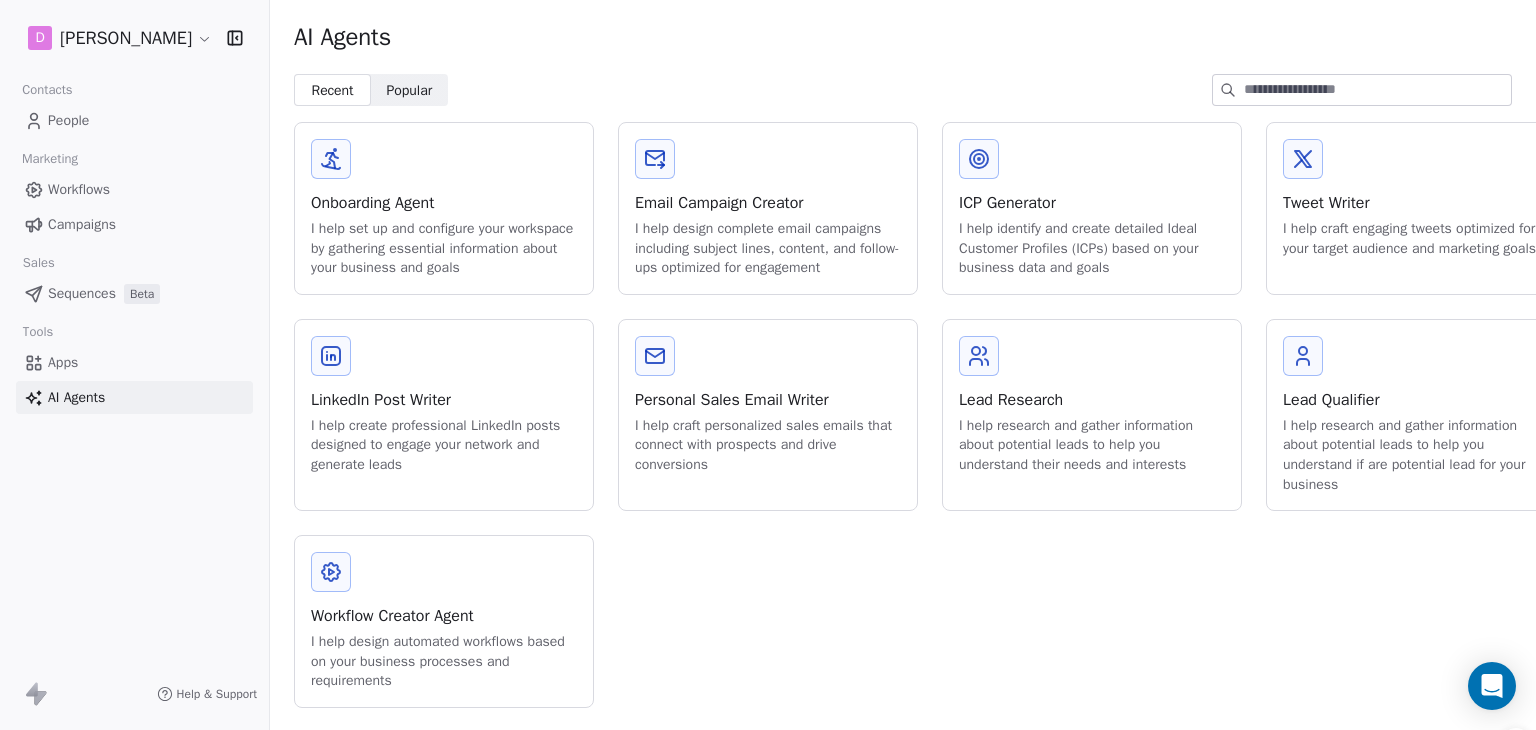 click on "Apps" at bounding box center (134, 362) 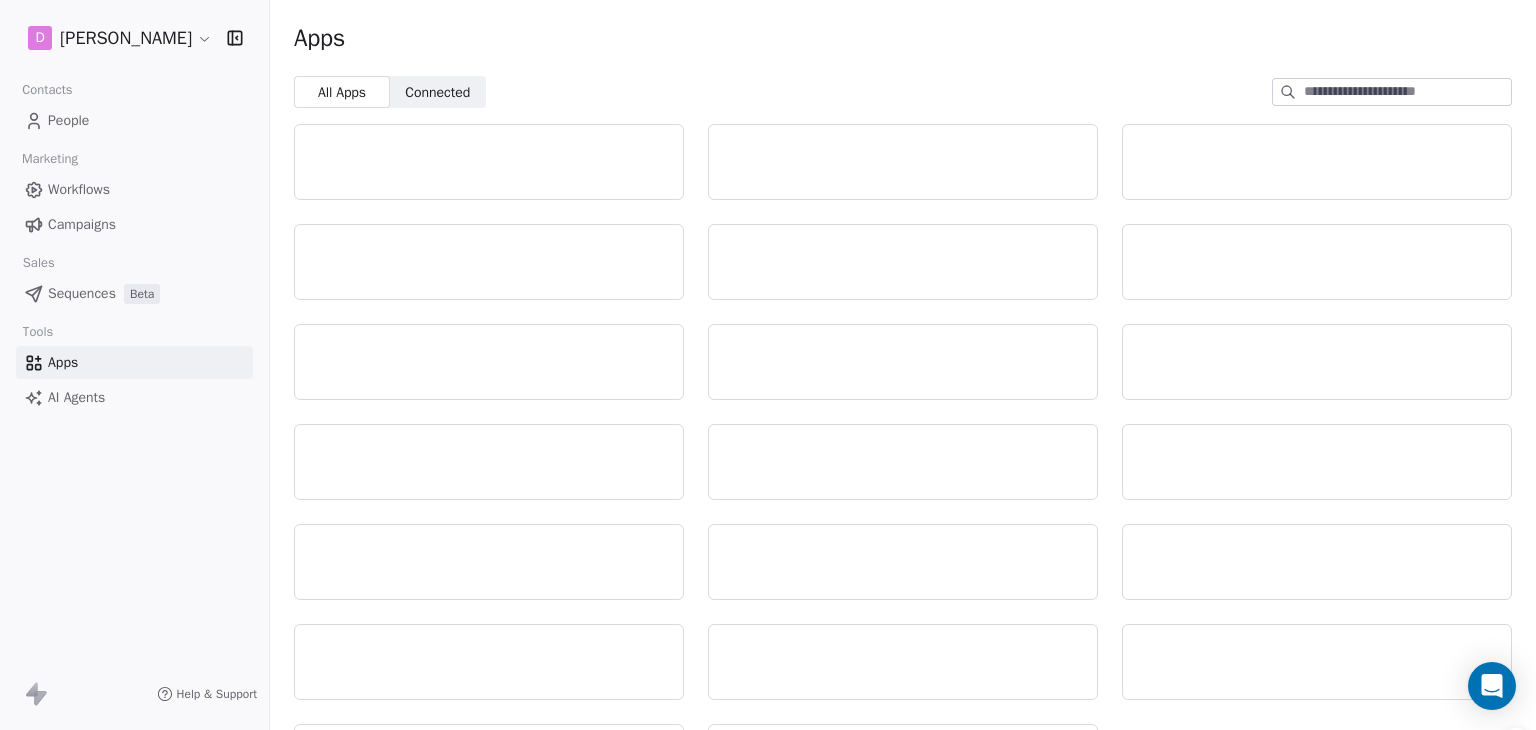 click on "Sequences" at bounding box center [82, 293] 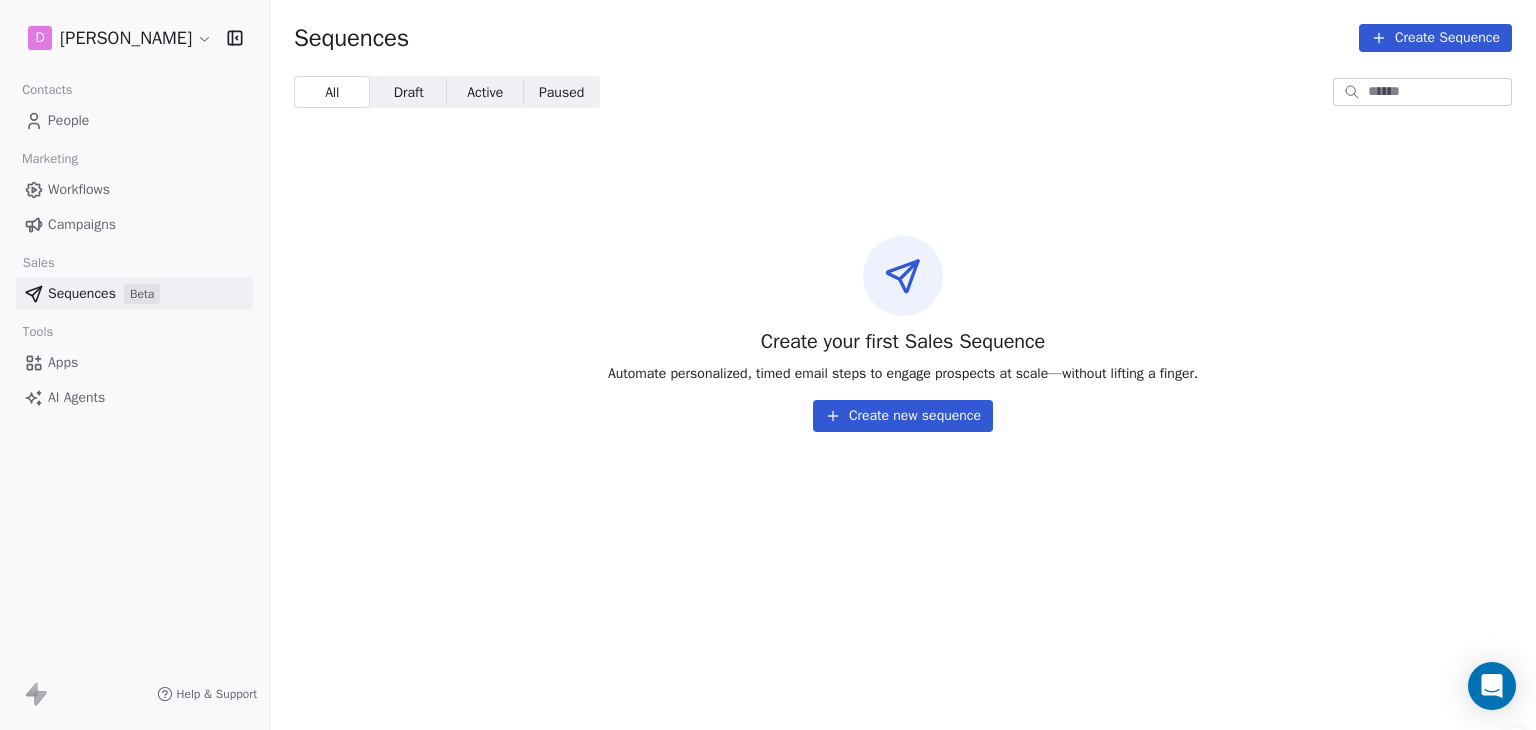 click on "Create new sequence" at bounding box center [903, 416] 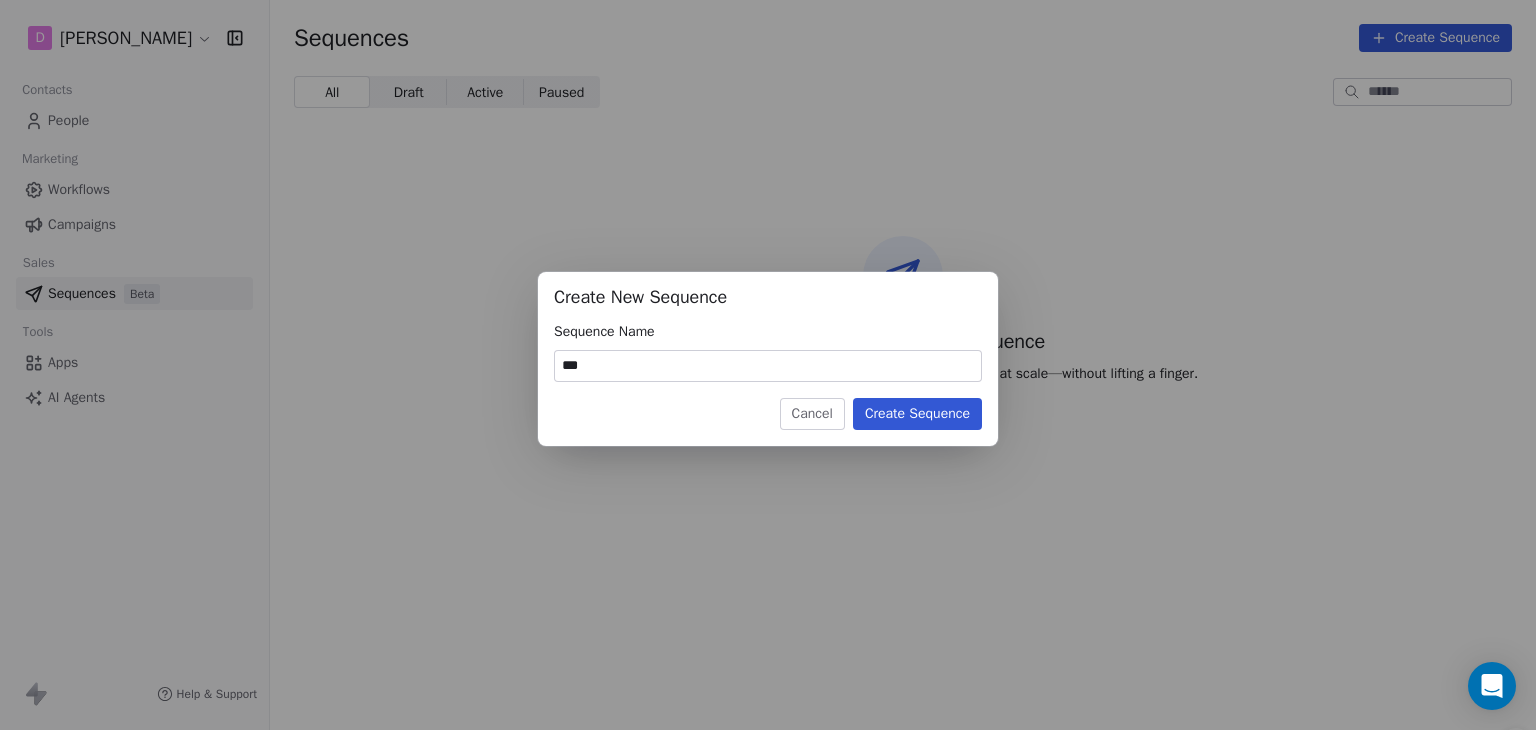 type on "***" 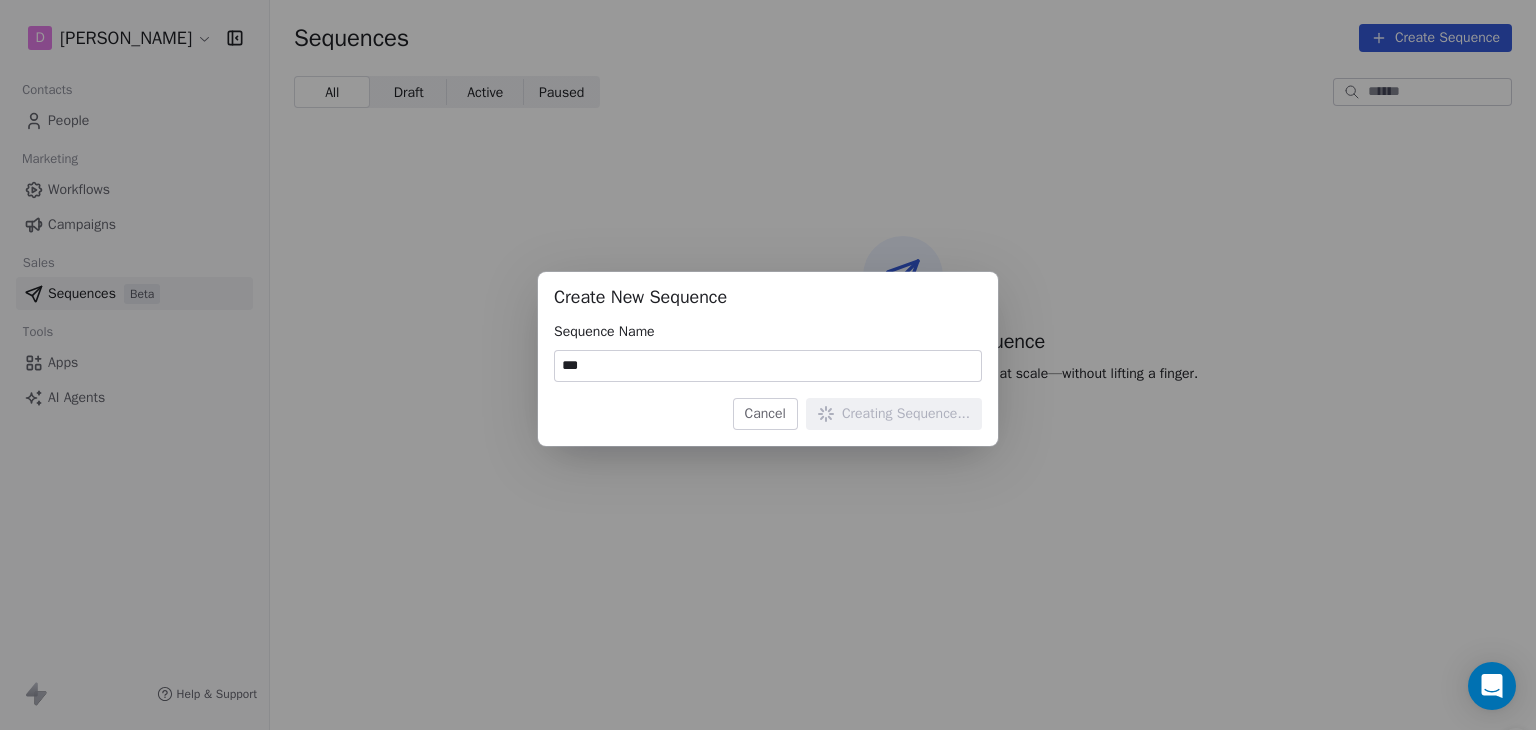 type 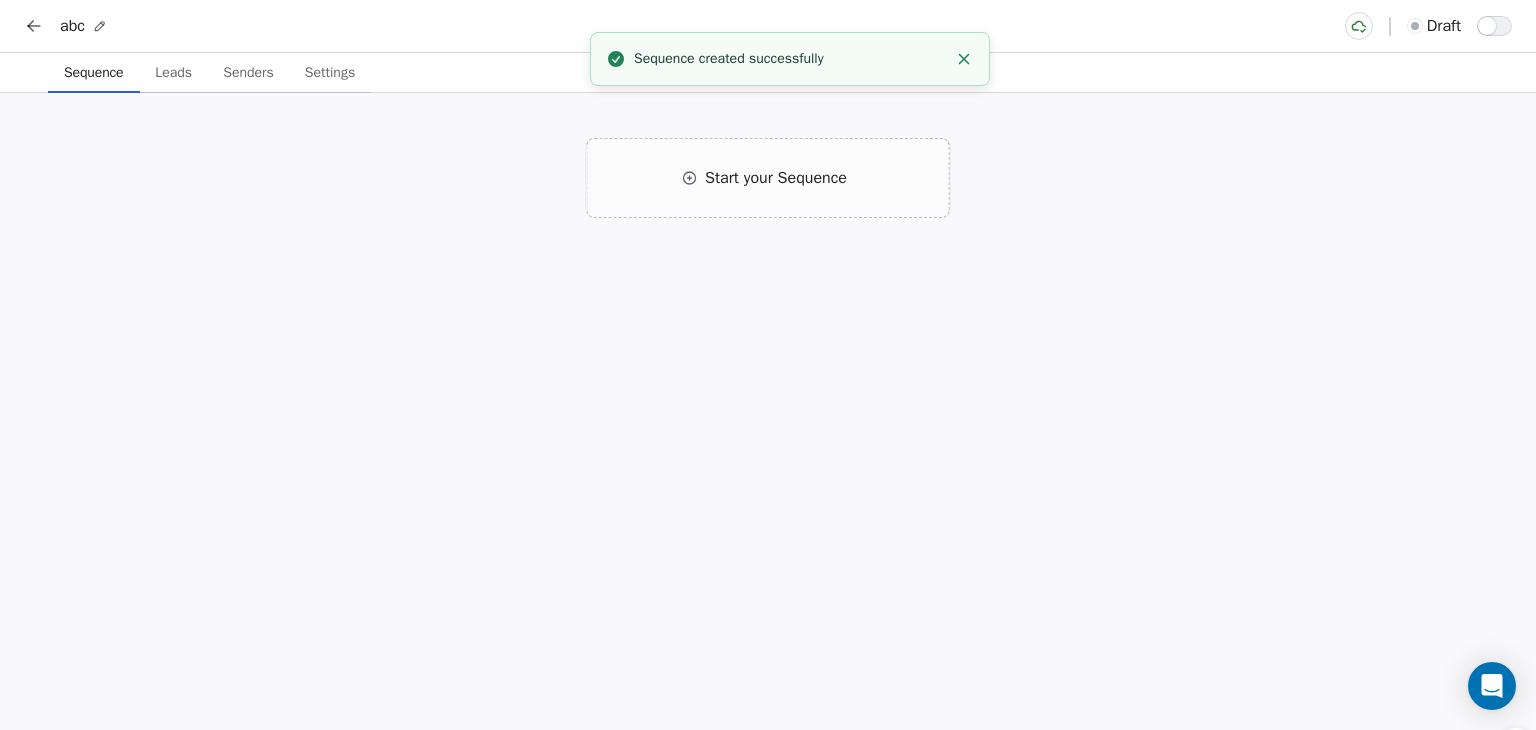 click 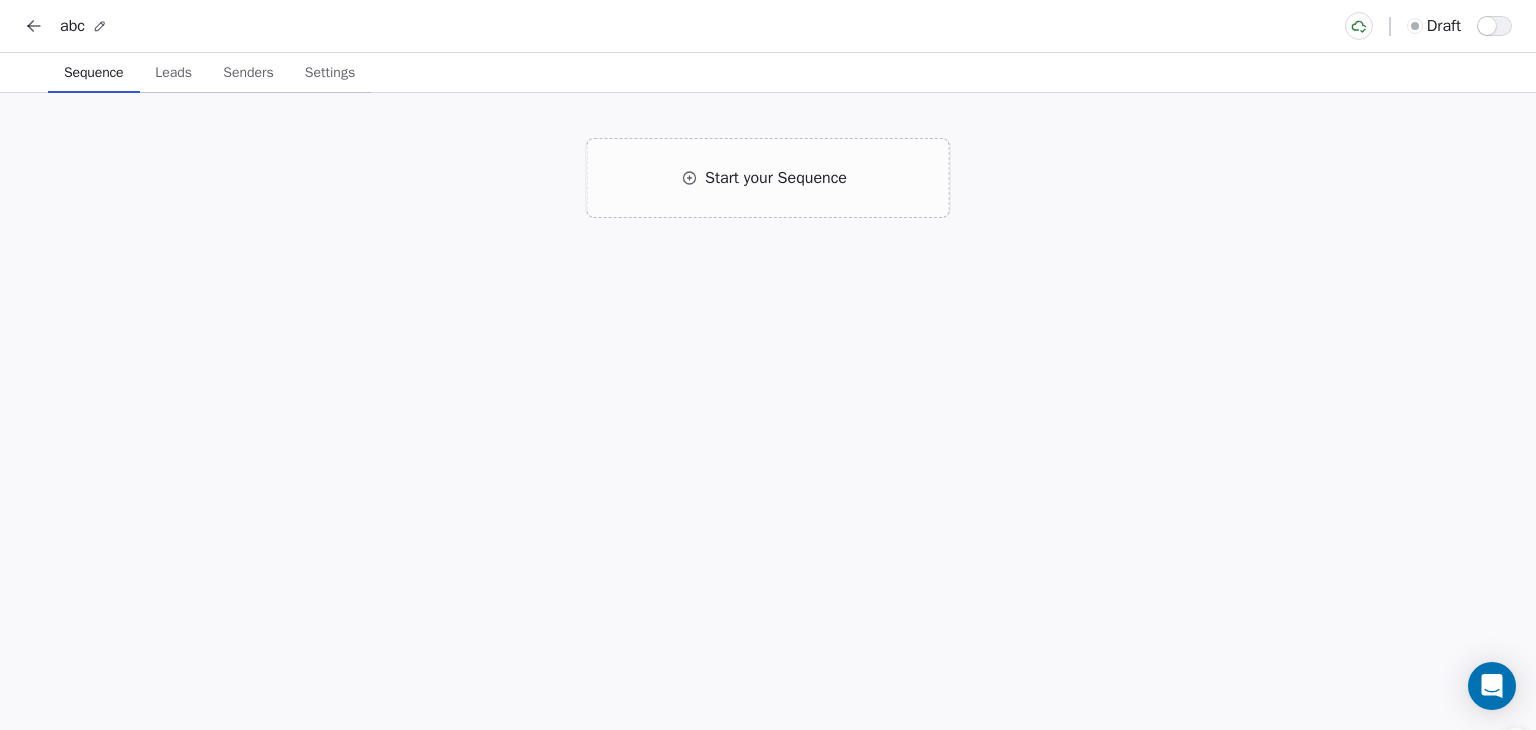click 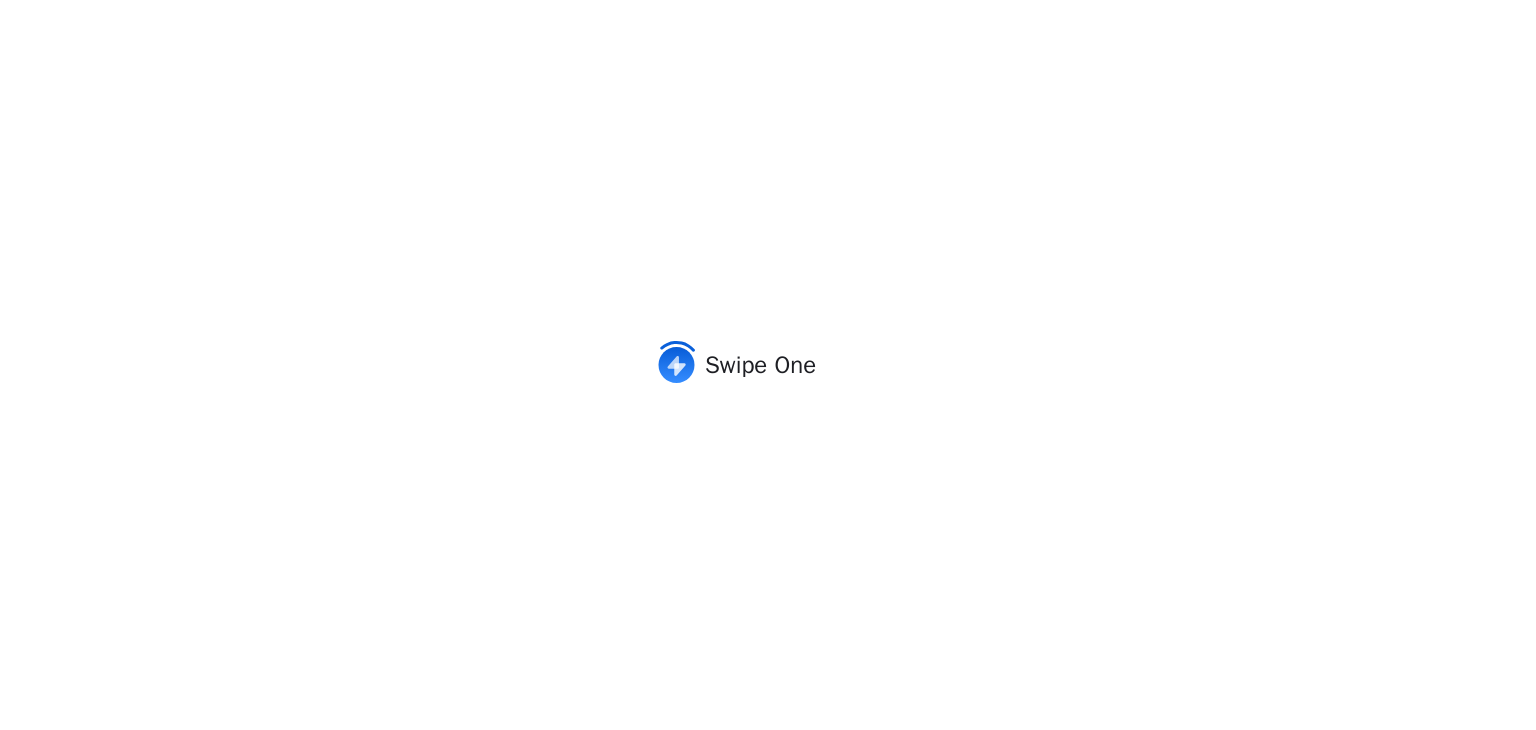 scroll, scrollTop: 0, scrollLeft: 0, axis: both 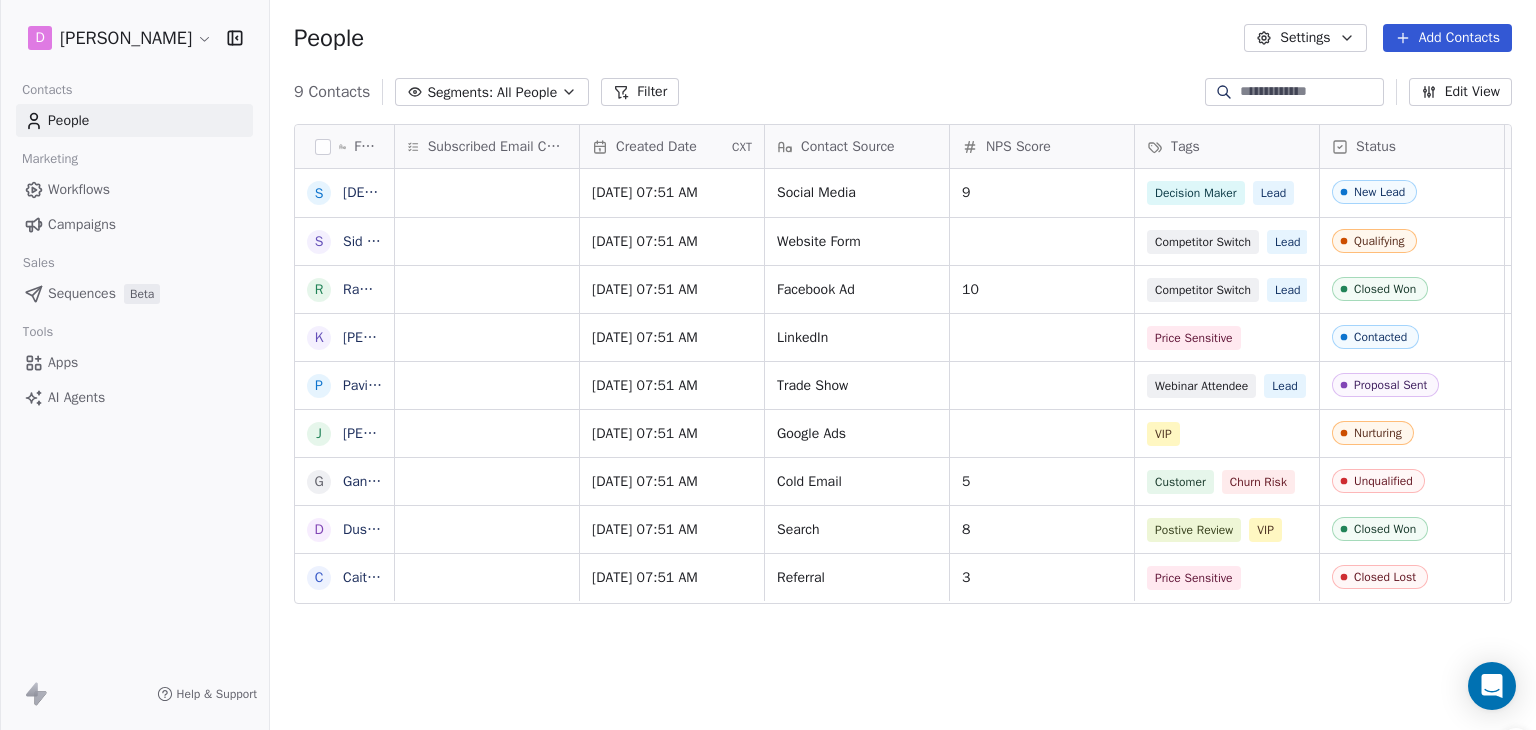 click on "Sequences" at bounding box center (82, 293) 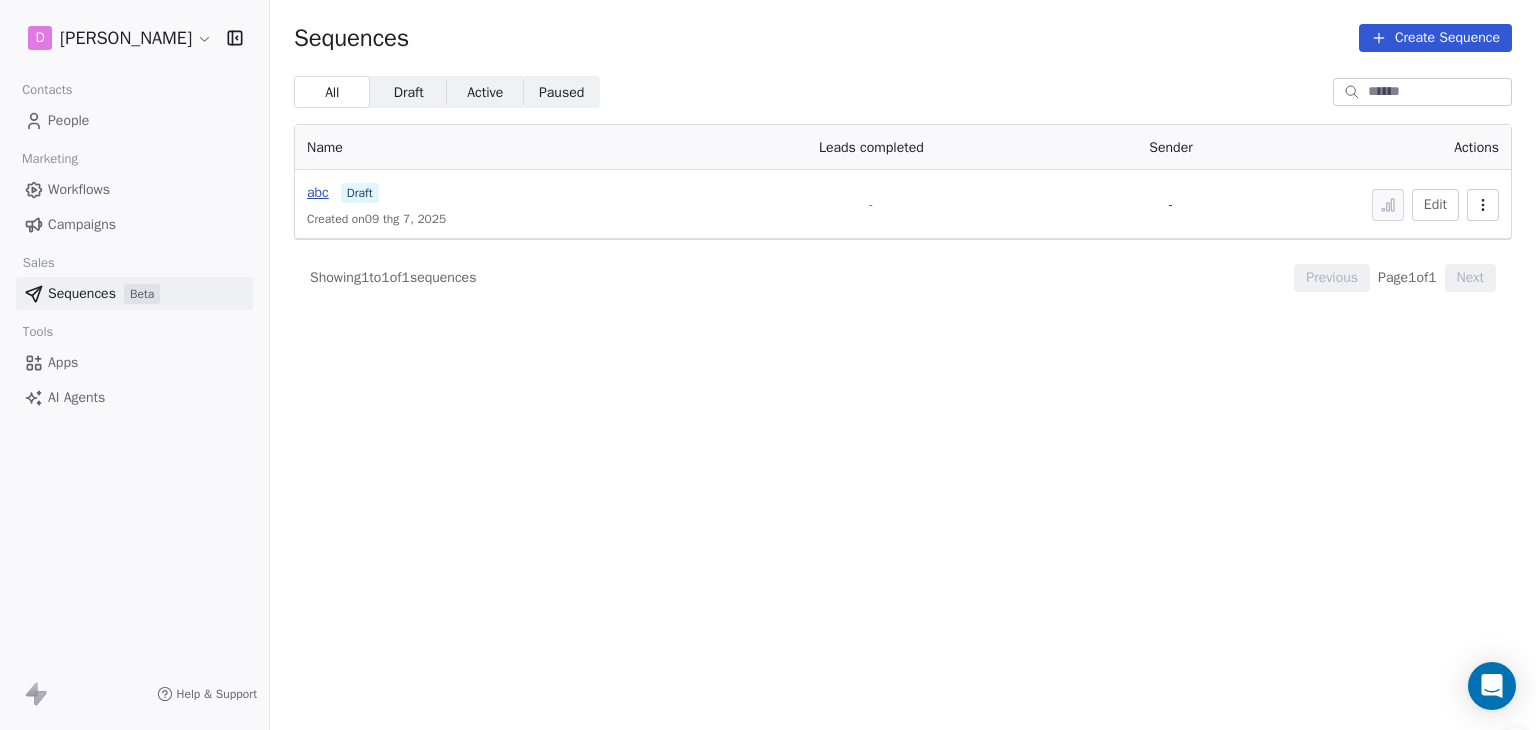 click on "abc" at bounding box center [318, 192] 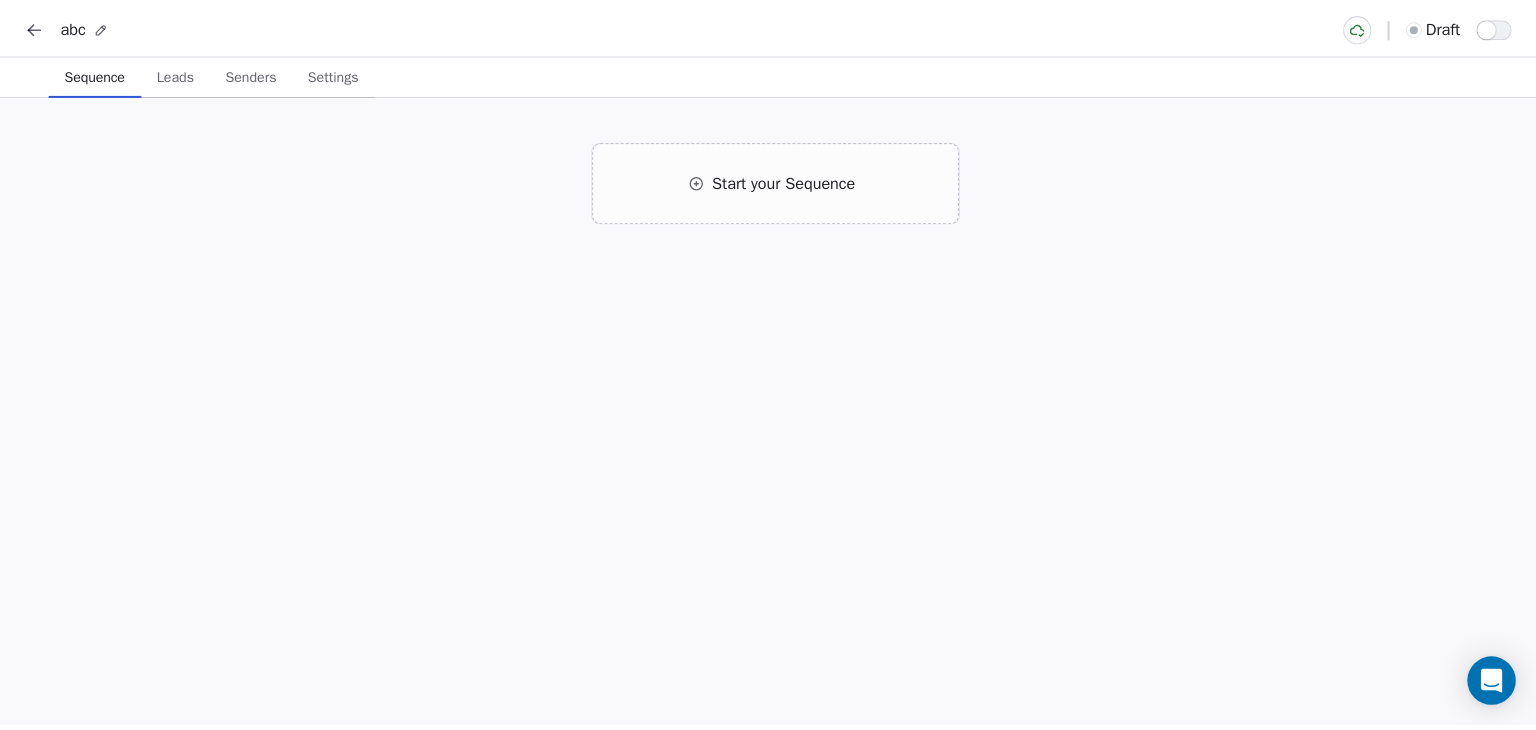 scroll, scrollTop: 0, scrollLeft: 0, axis: both 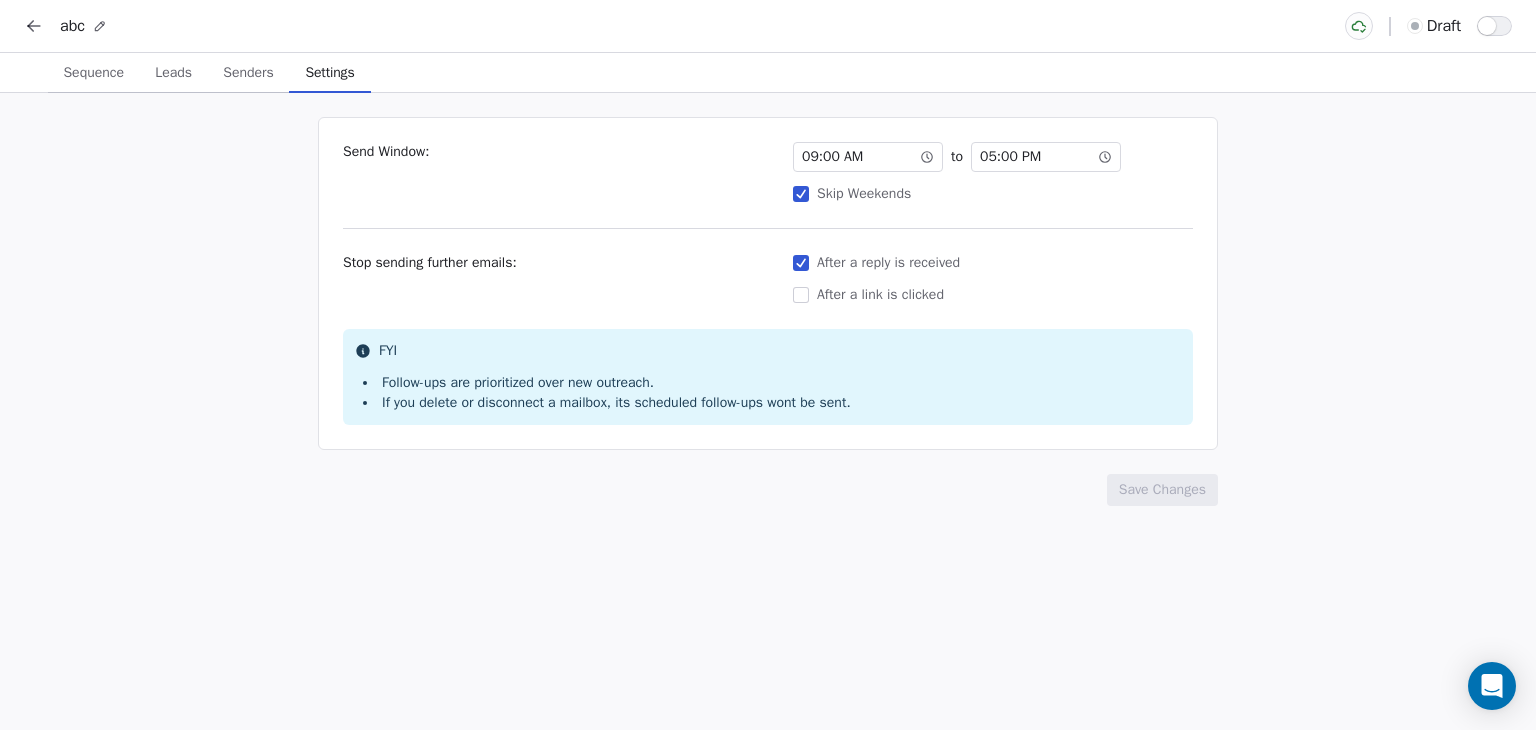 click on "Settings" at bounding box center (329, 73) 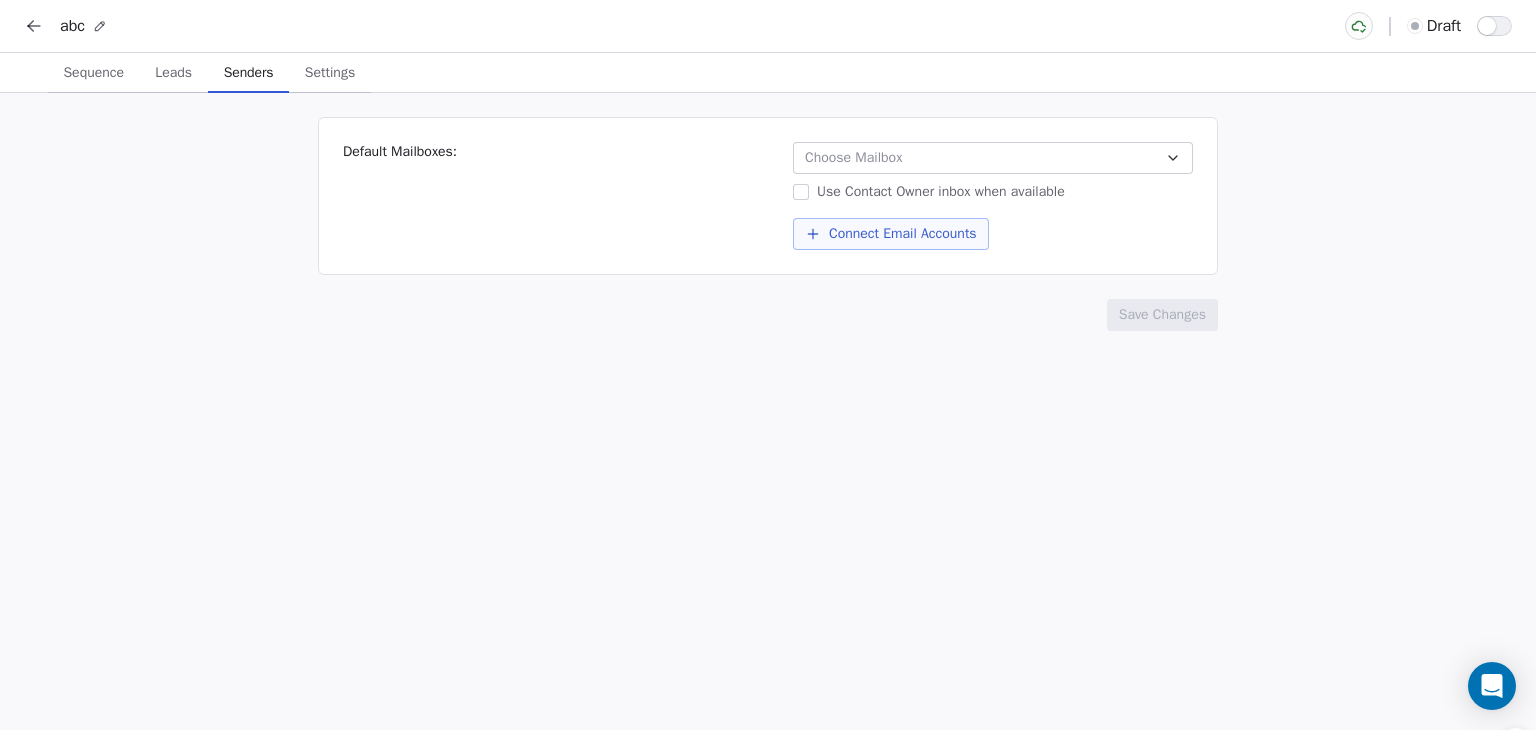 click on "Senders" at bounding box center [249, 73] 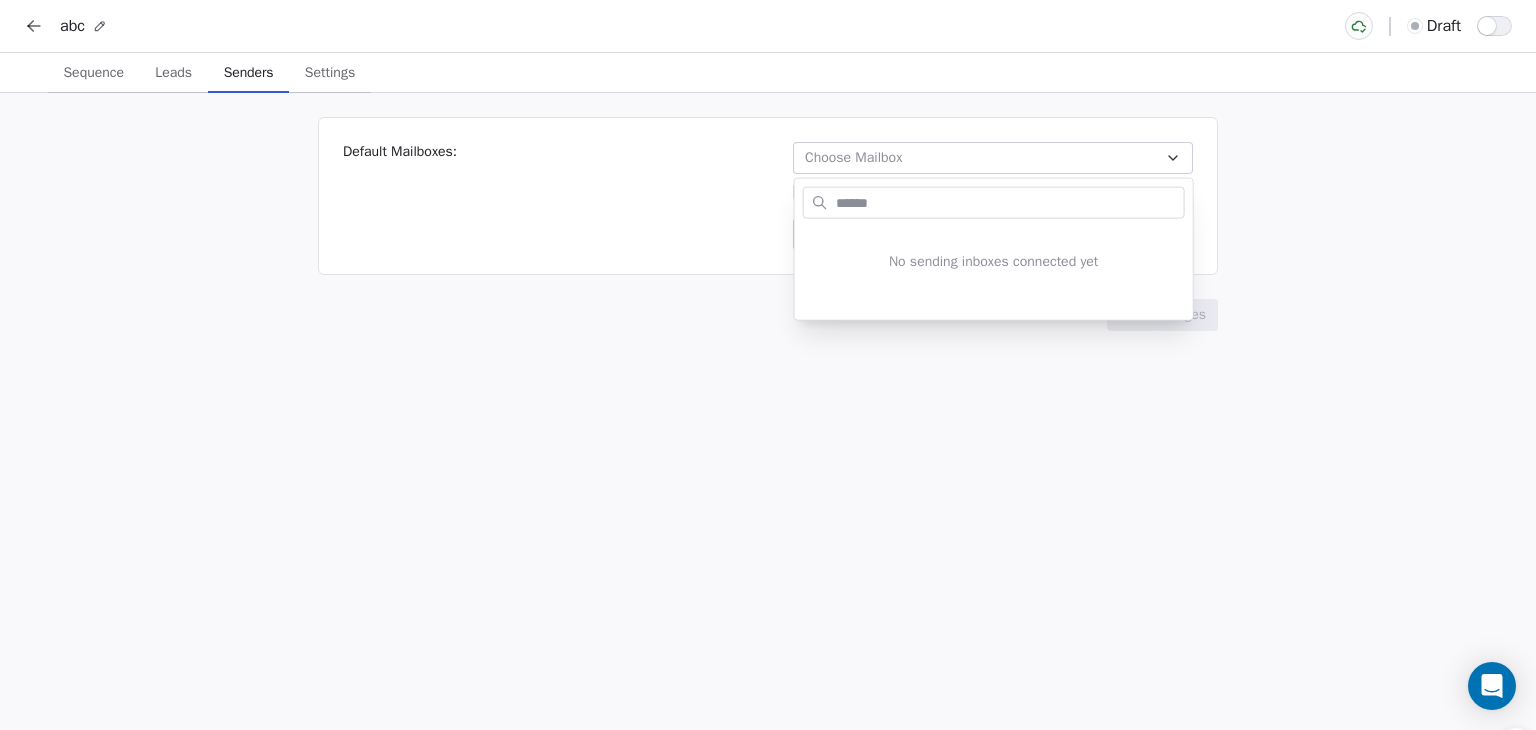 click on "**********" at bounding box center (768, 384) 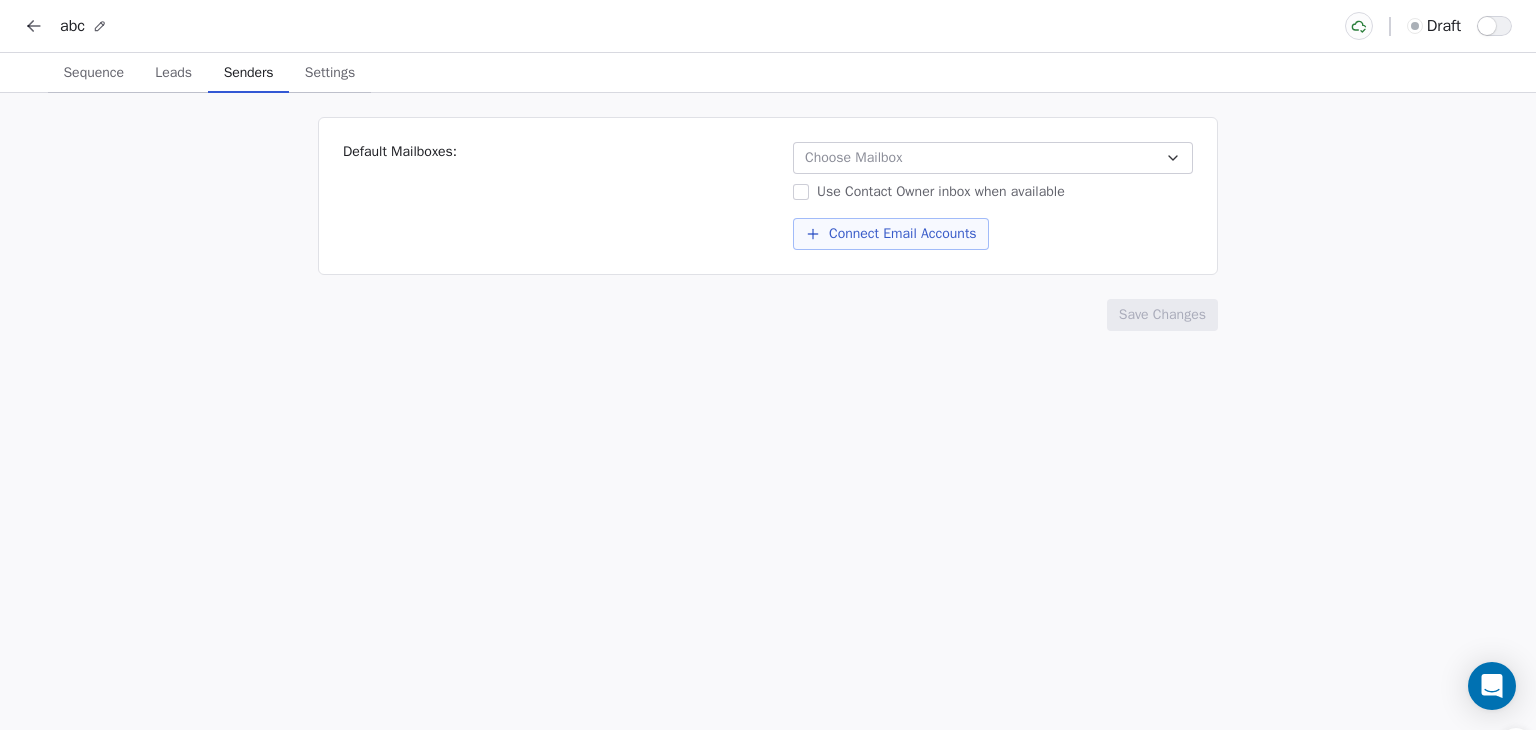click on "Connect Email Accounts" at bounding box center (891, 234) 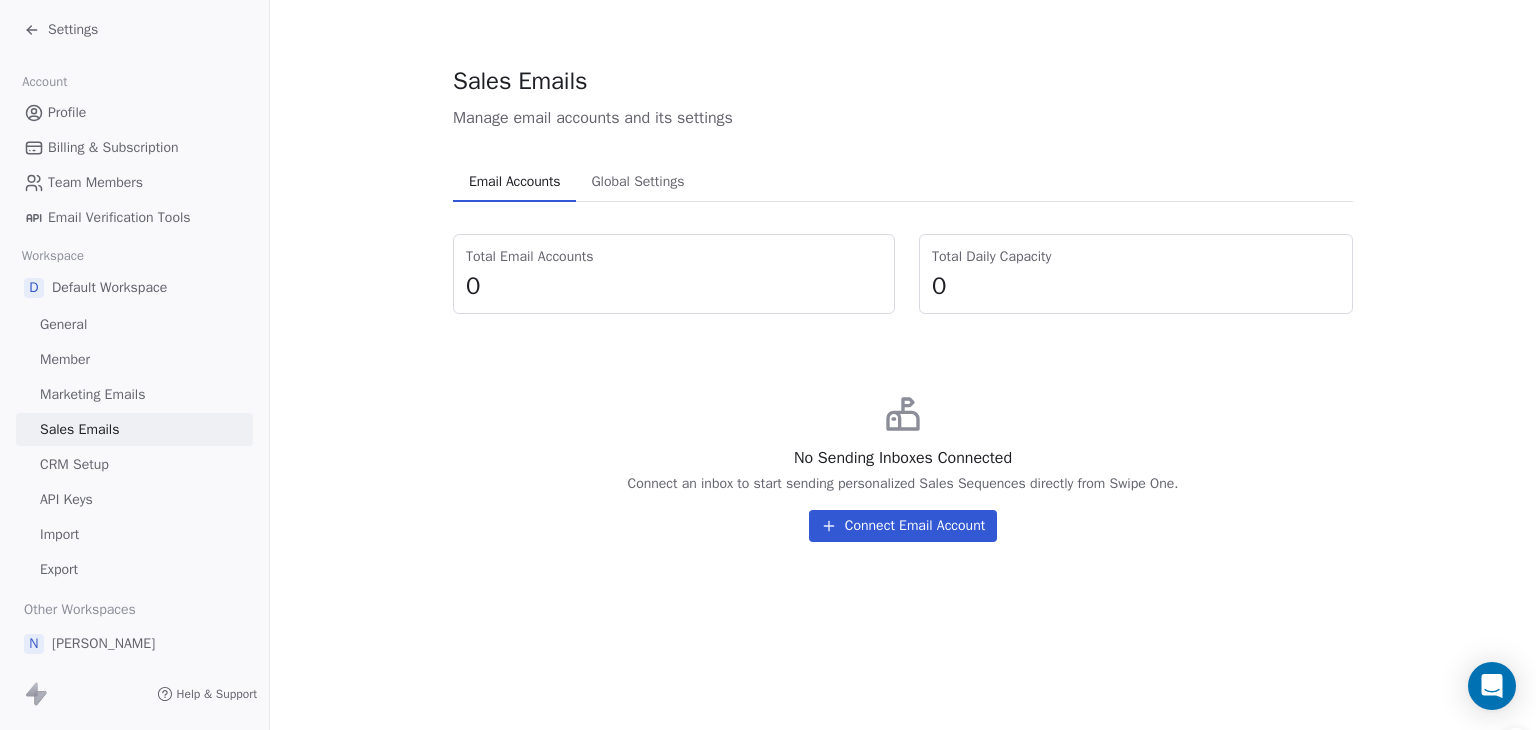 click on "Connect Email Account" at bounding box center [903, 526] 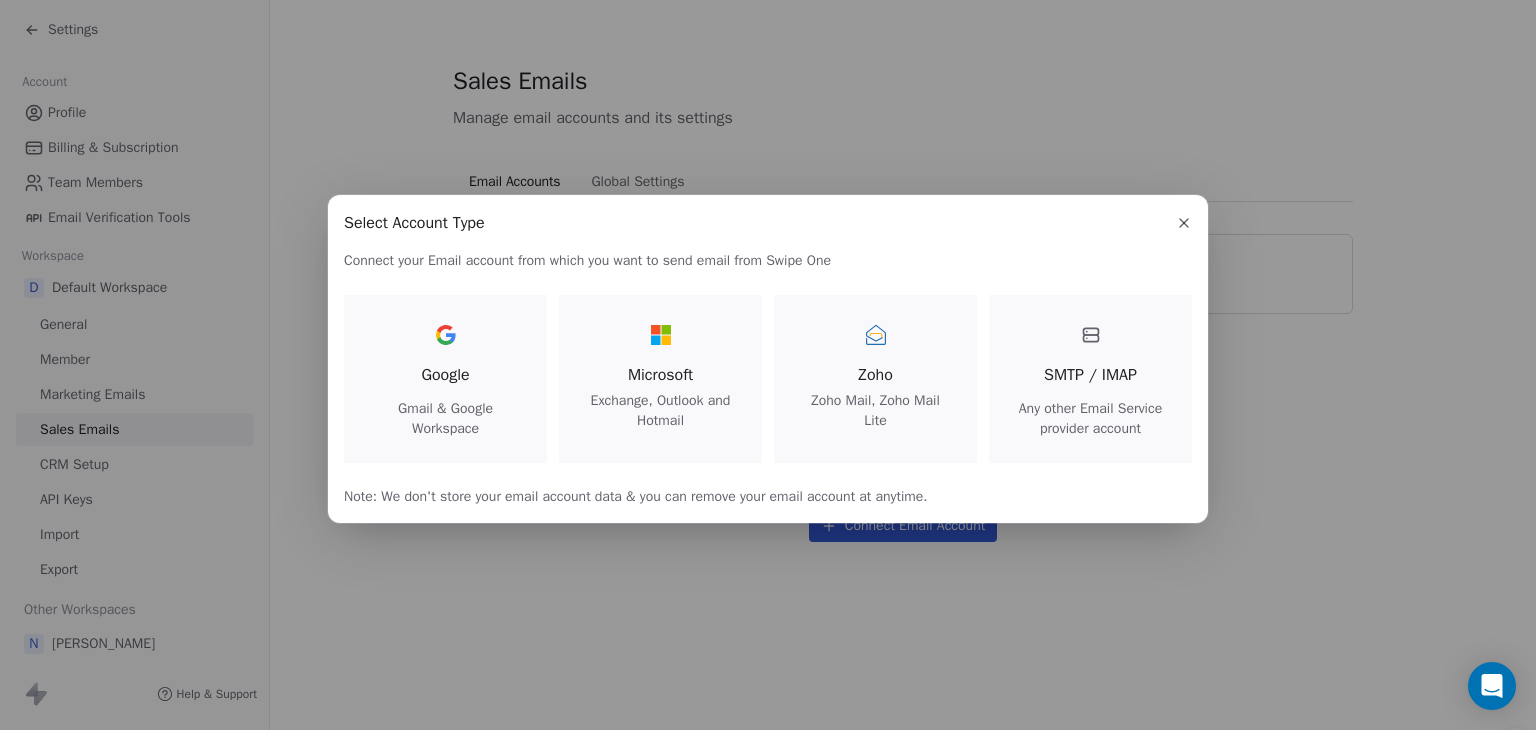 type 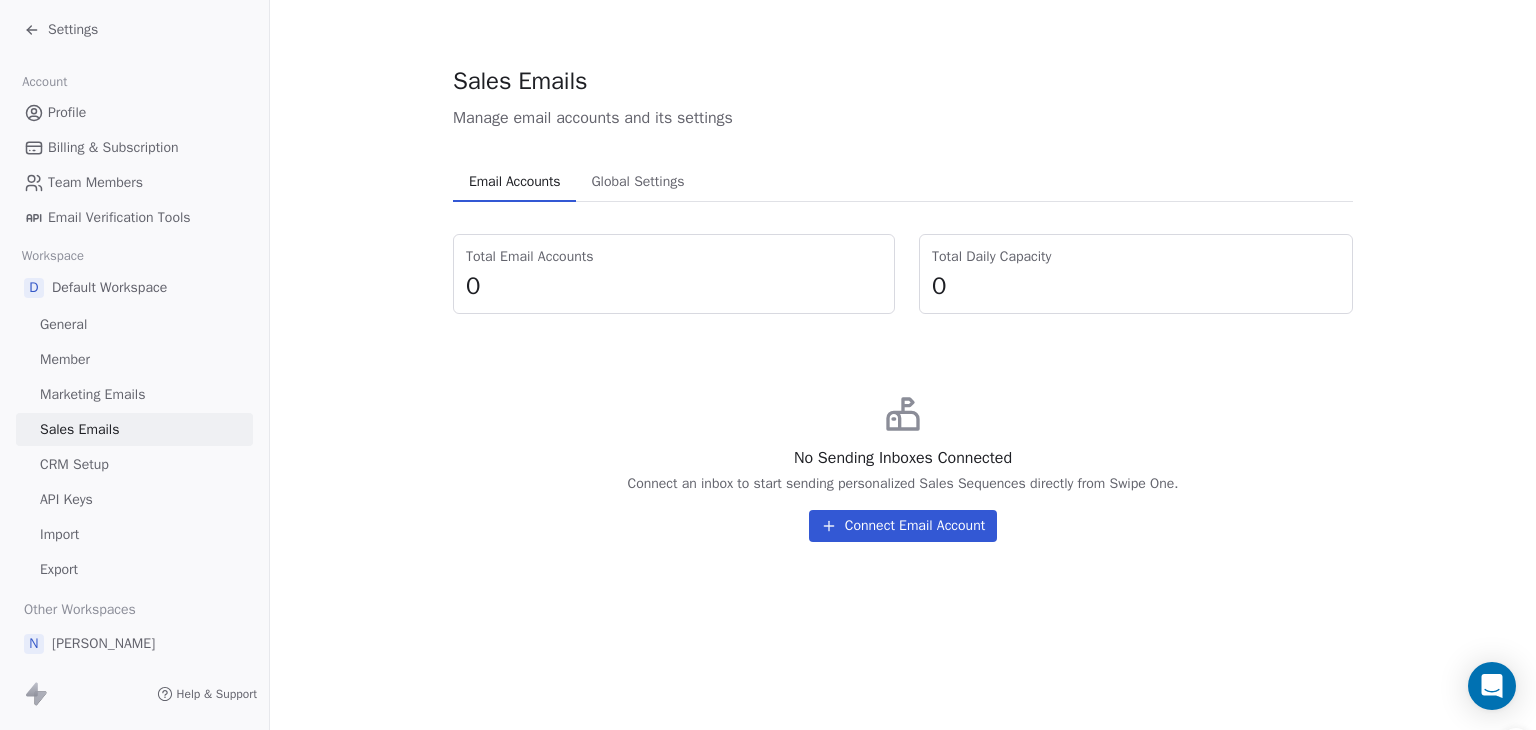 click 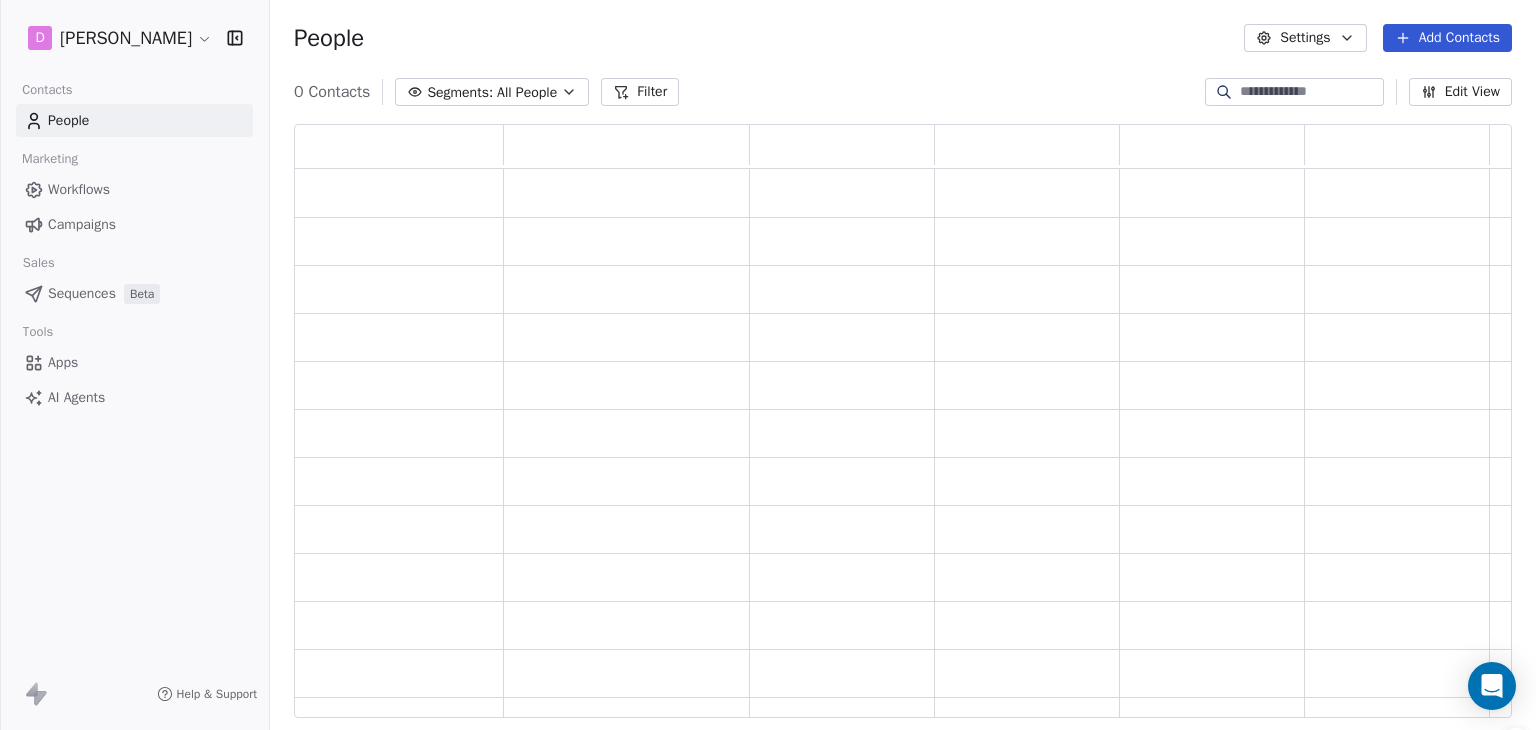 scroll, scrollTop: 16, scrollLeft: 16, axis: both 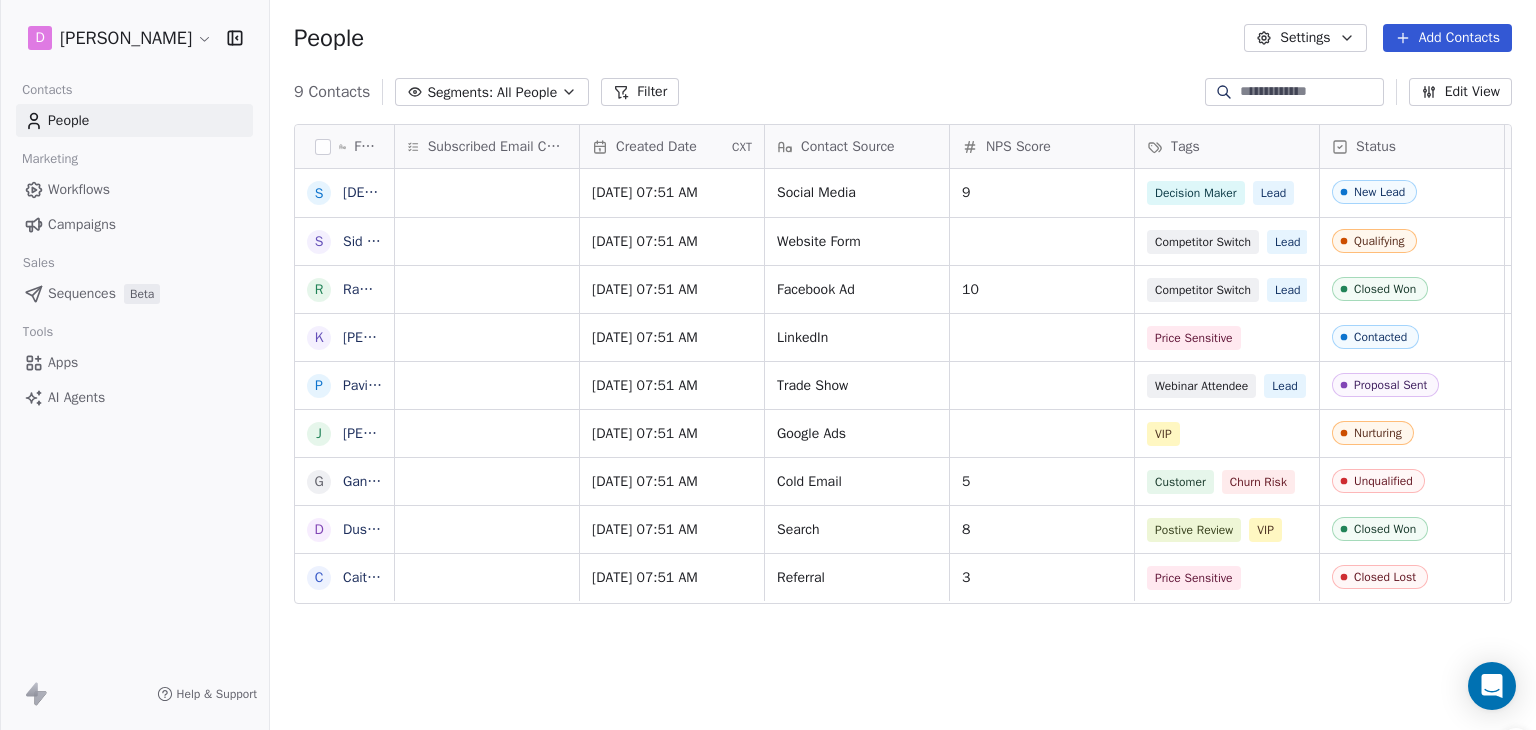 click on "Sequences" at bounding box center [82, 293] 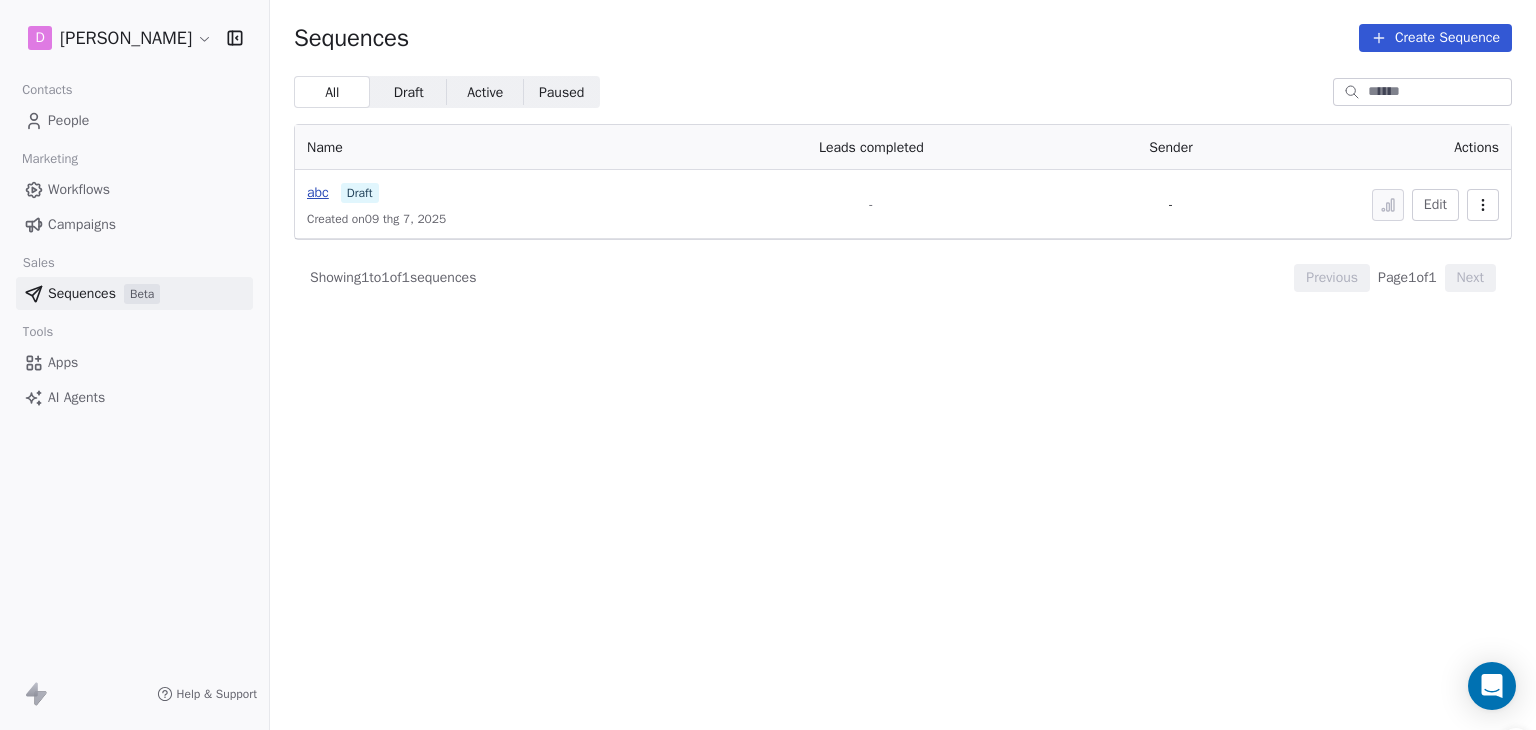 click on "abc" at bounding box center (318, 192) 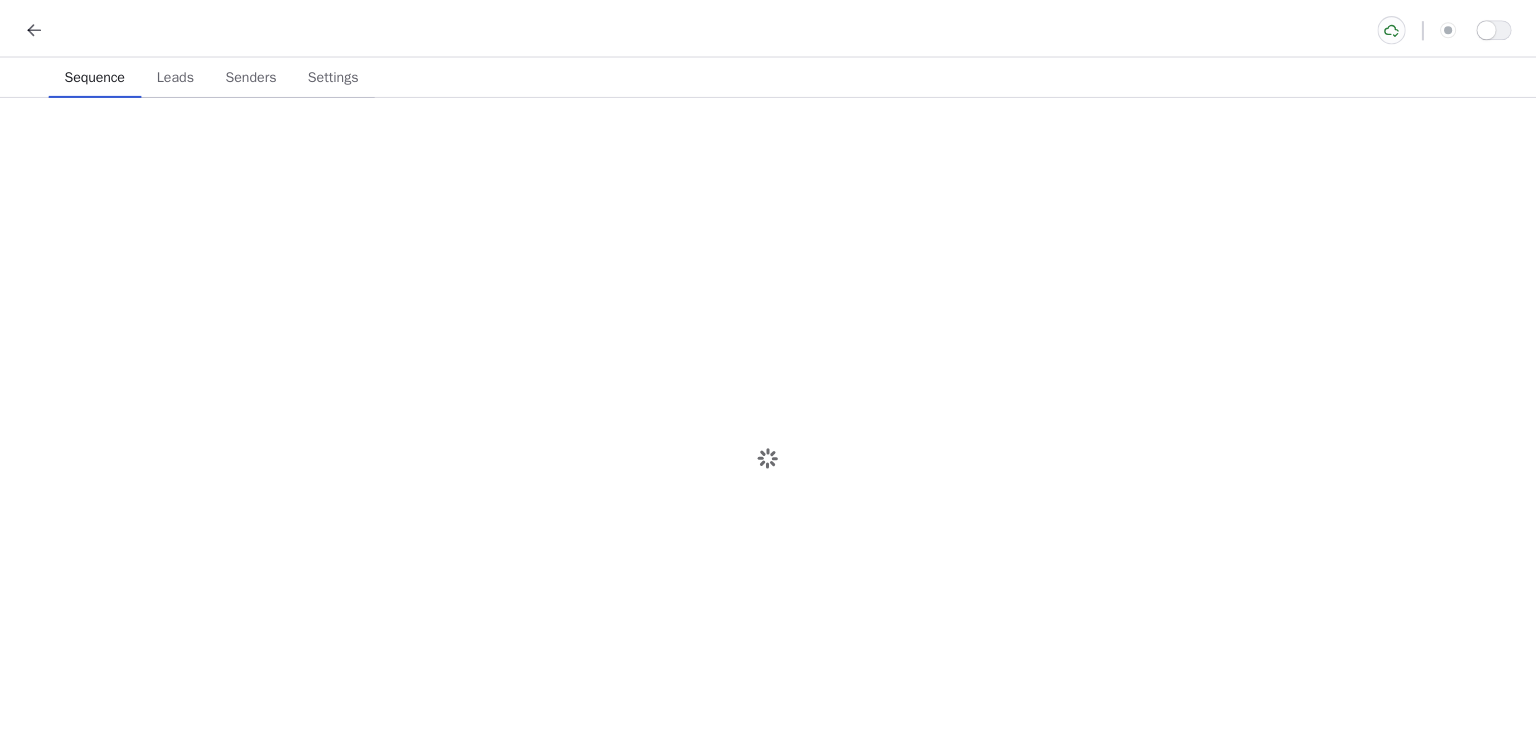 scroll, scrollTop: 0, scrollLeft: 0, axis: both 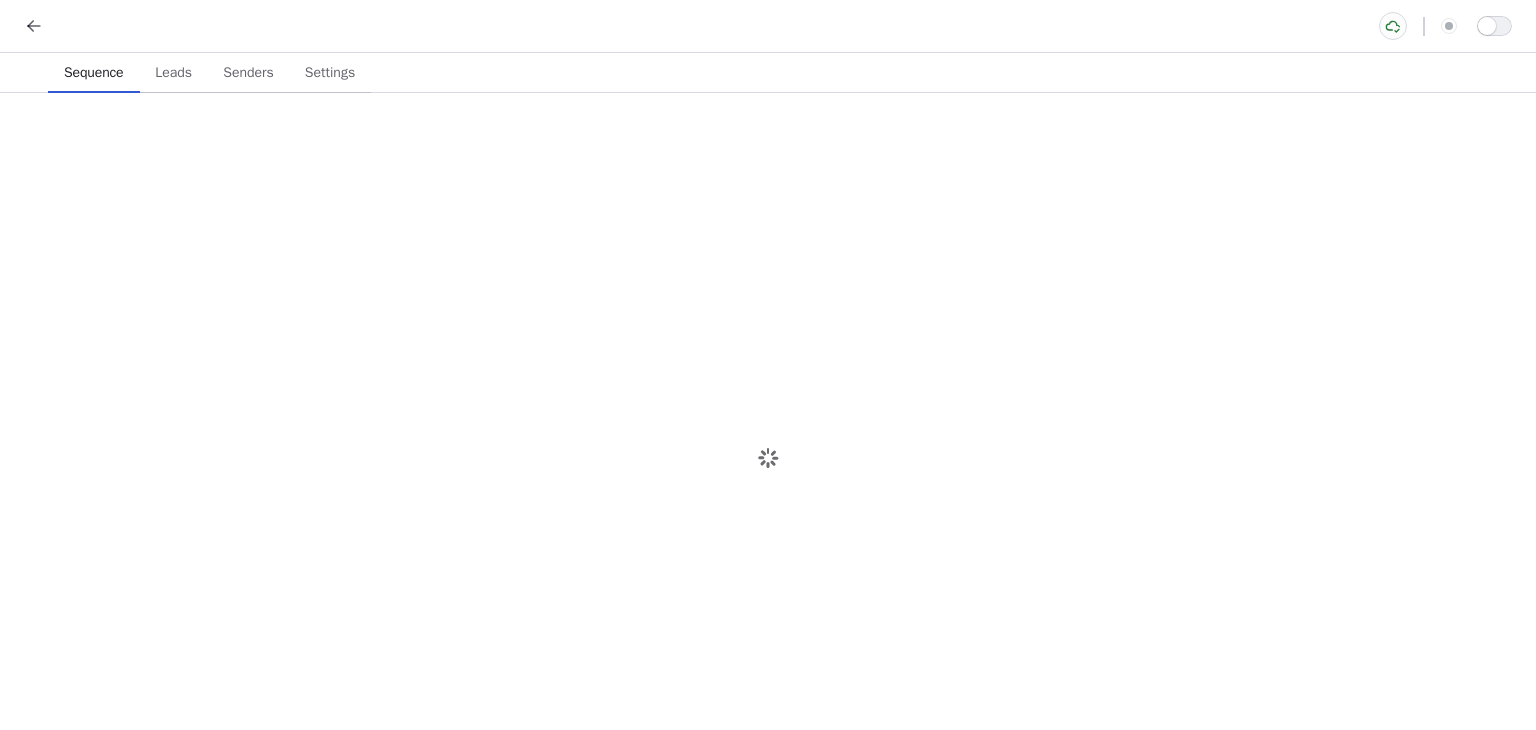 click on "Senders" at bounding box center [248, 73] 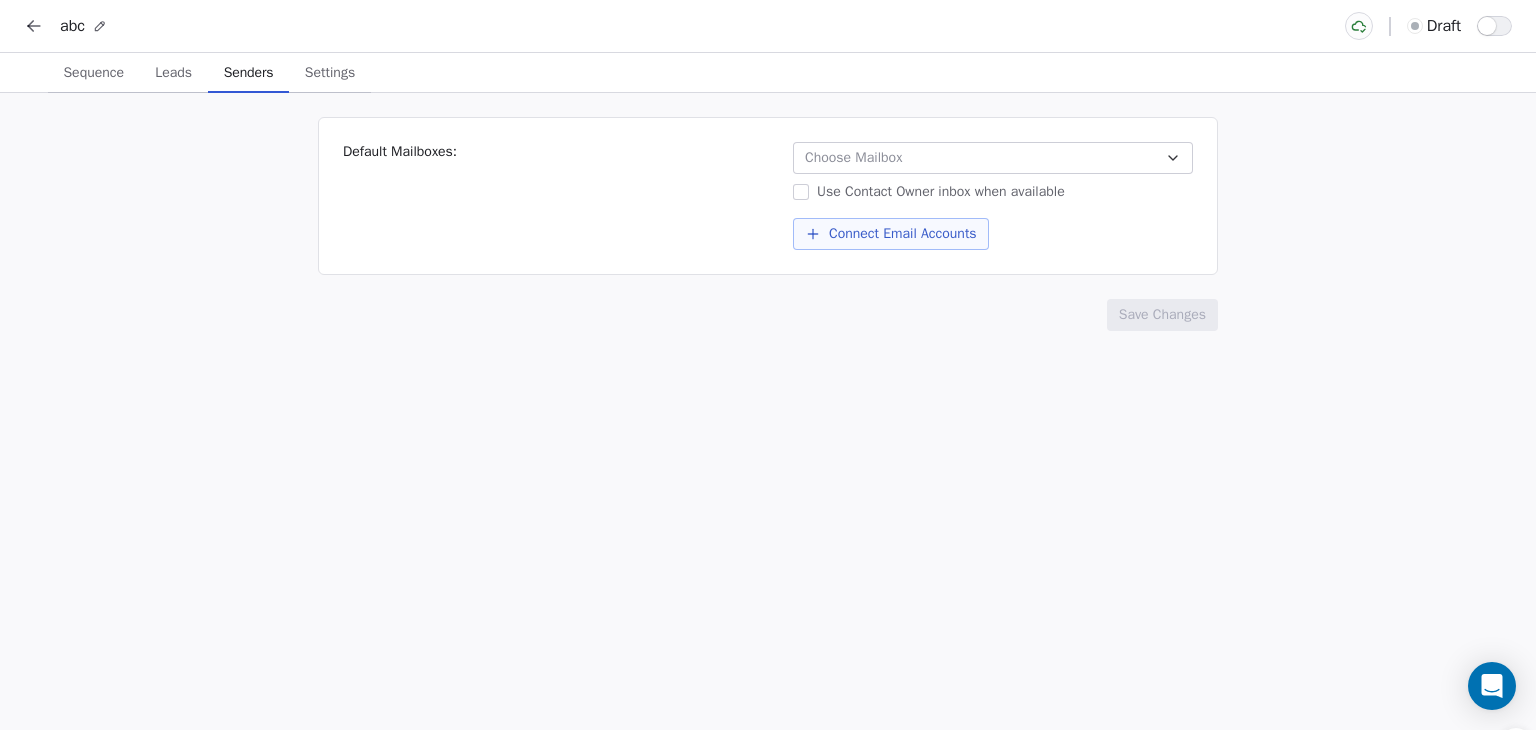 type 